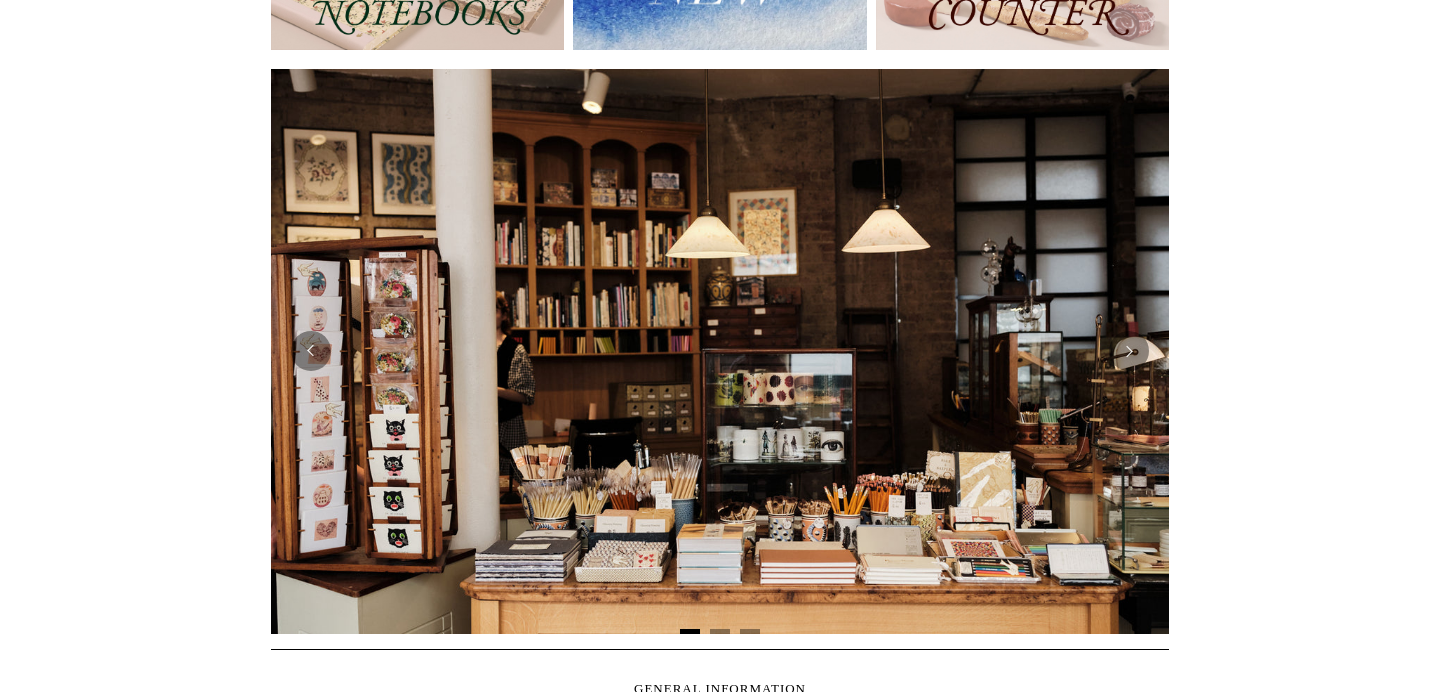 scroll, scrollTop: 0, scrollLeft: 0, axis: both 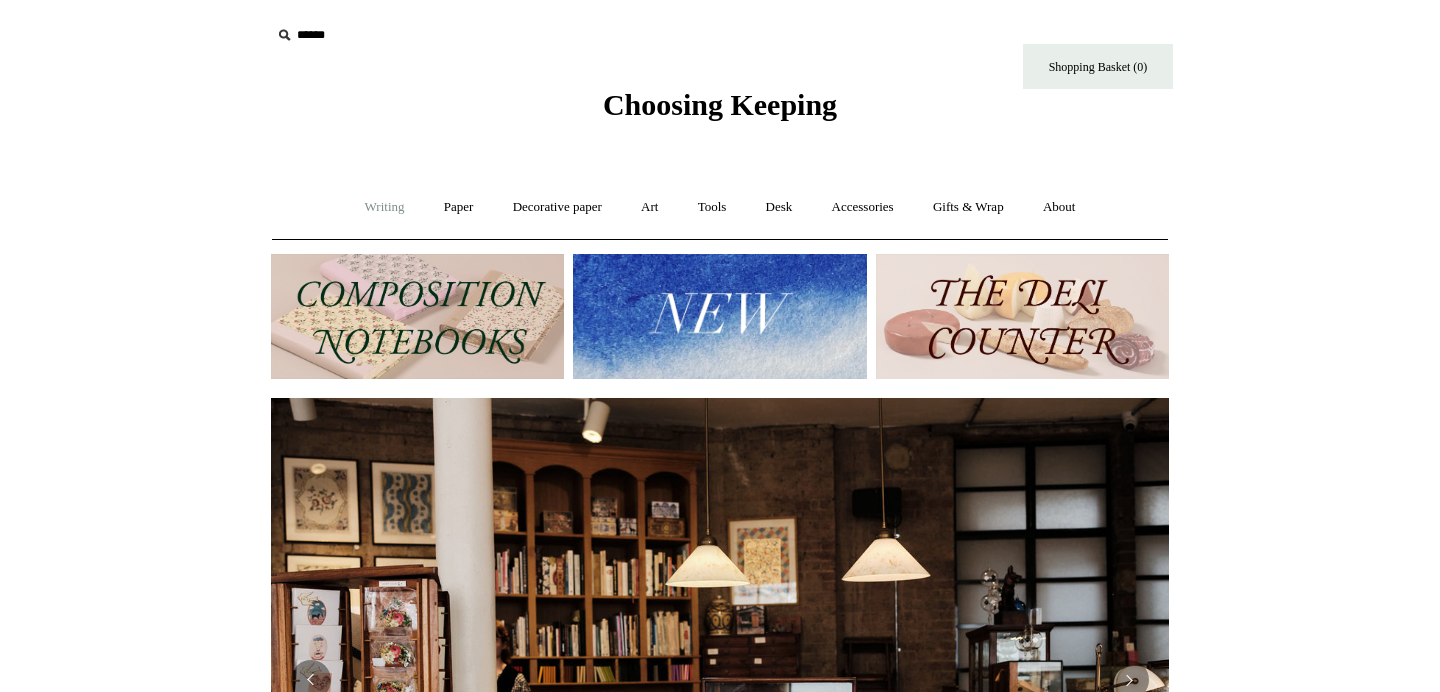 click on "Writing +" at bounding box center (385, 207) 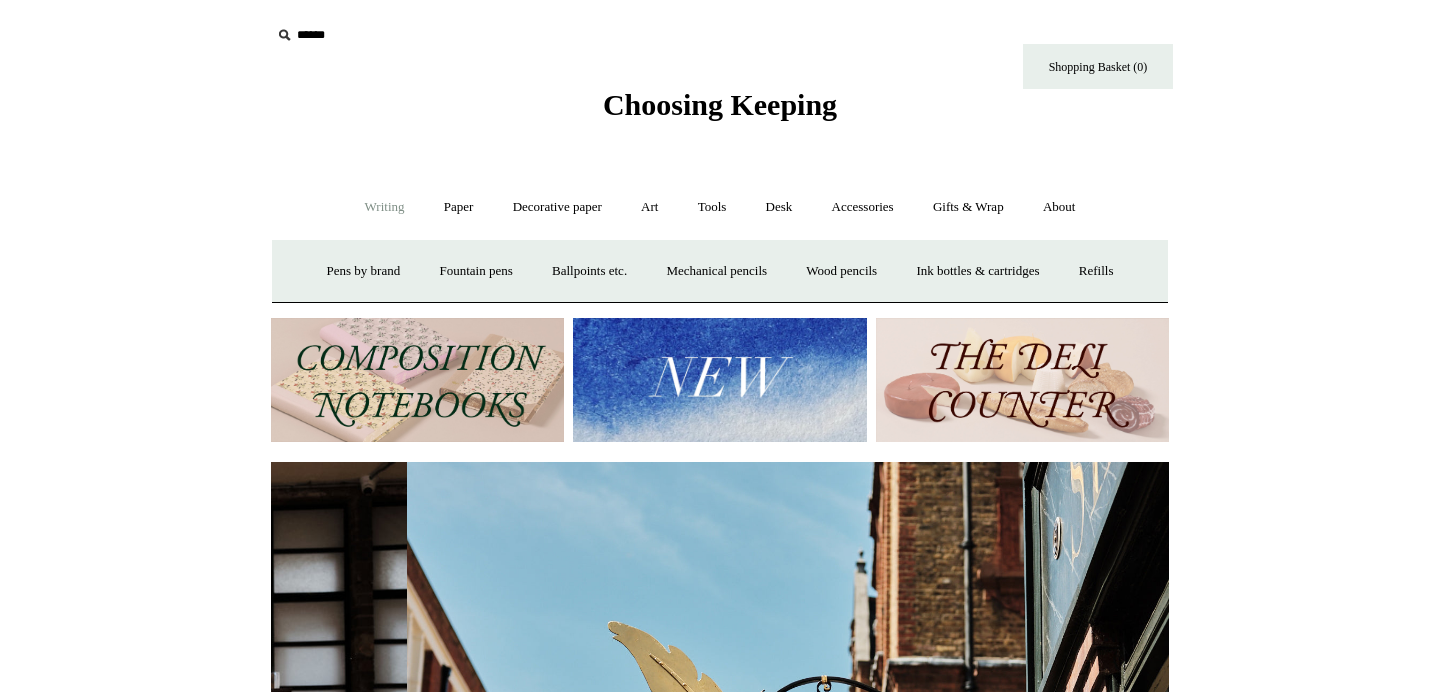 scroll, scrollTop: 0, scrollLeft: 898, axis: horizontal 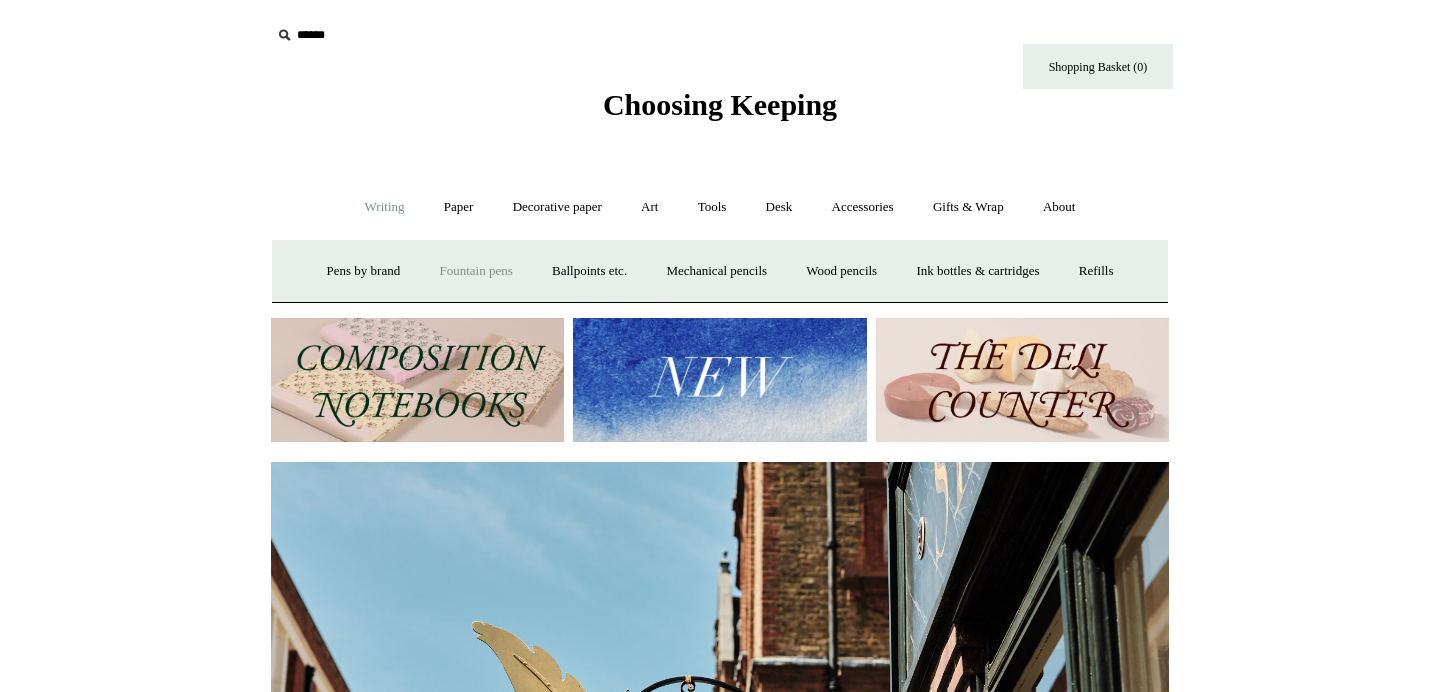 click on "Fountain pens +" at bounding box center (475, 271) 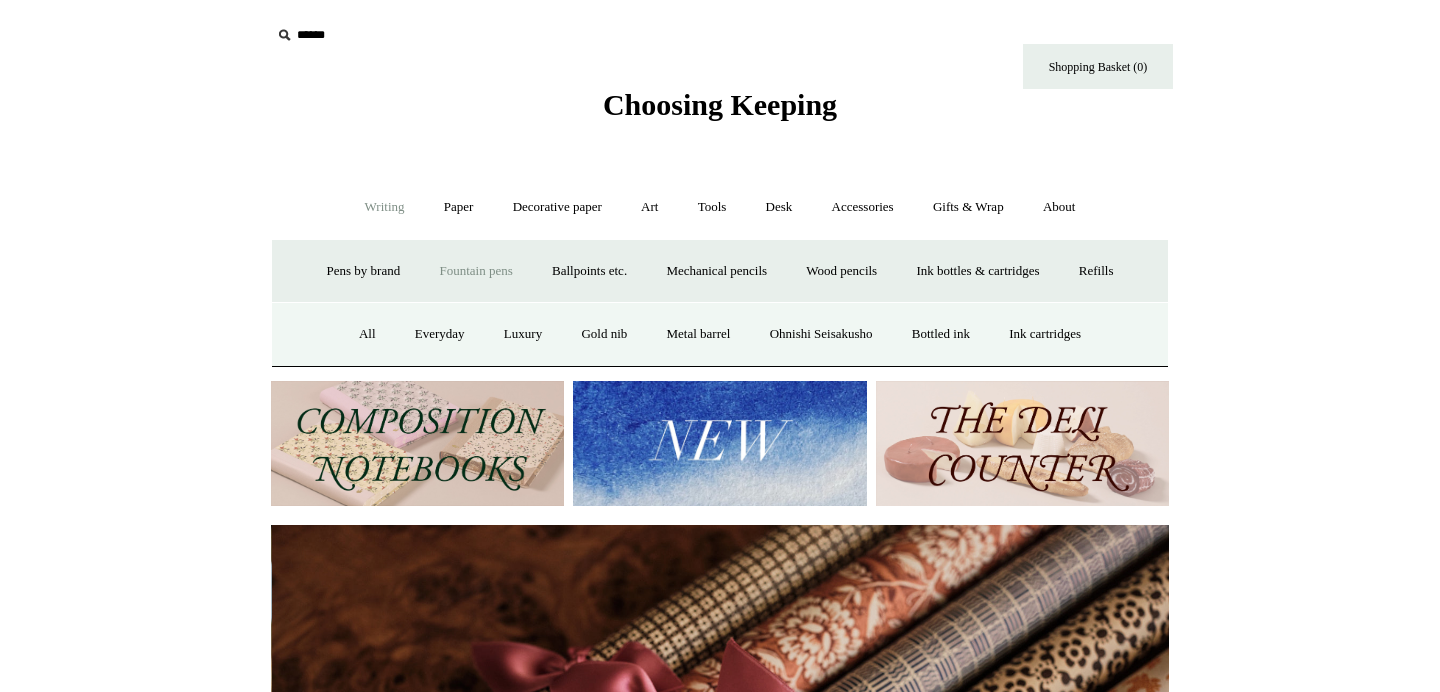 scroll, scrollTop: 0, scrollLeft: 1796, axis: horizontal 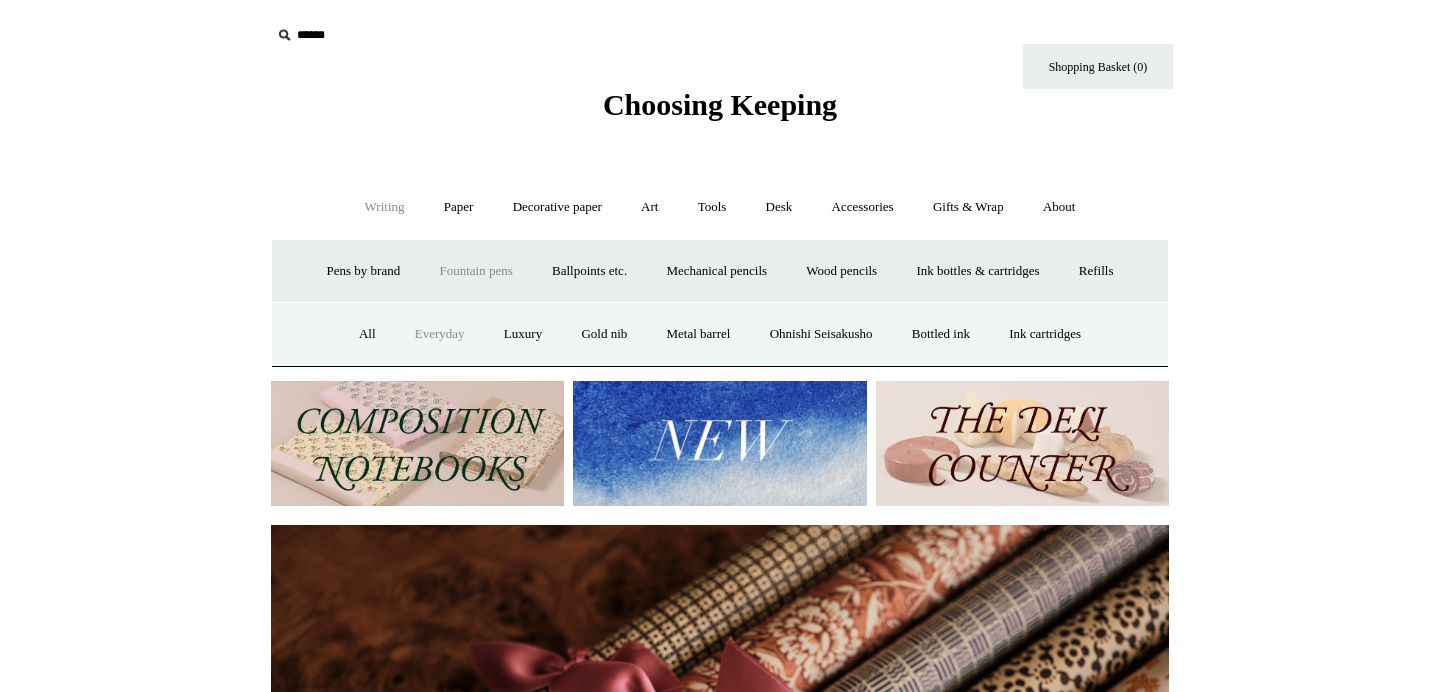 click on "Everyday" at bounding box center [440, 334] 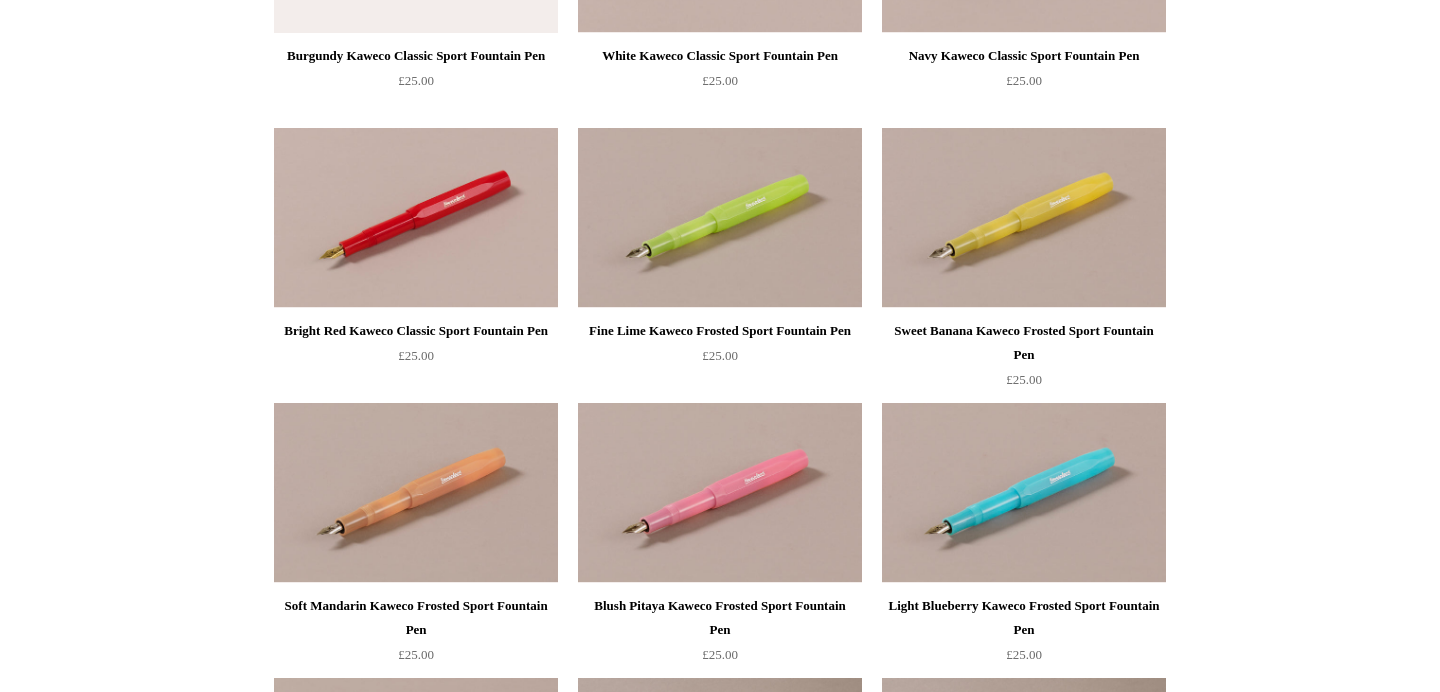 scroll, scrollTop: 0, scrollLeft: 0, axis: both 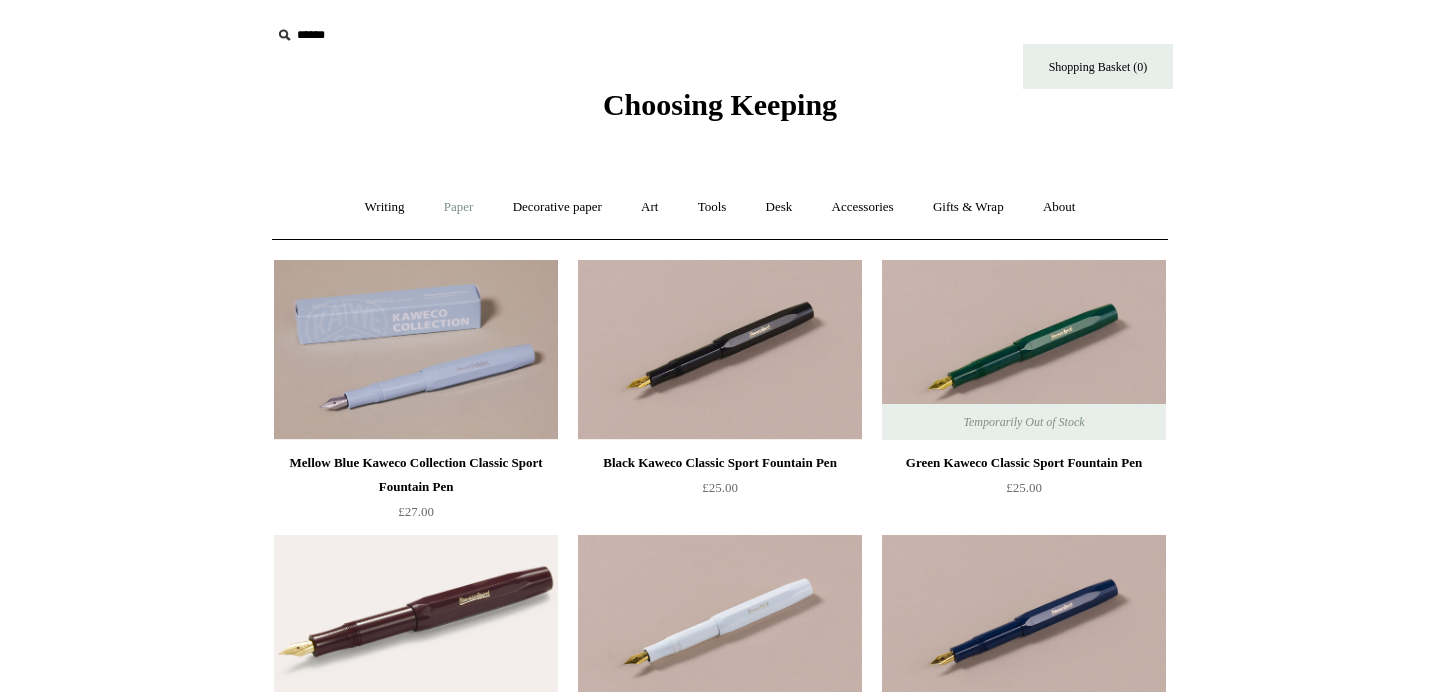 click on "Paper +" at bounding box center [459, 207] 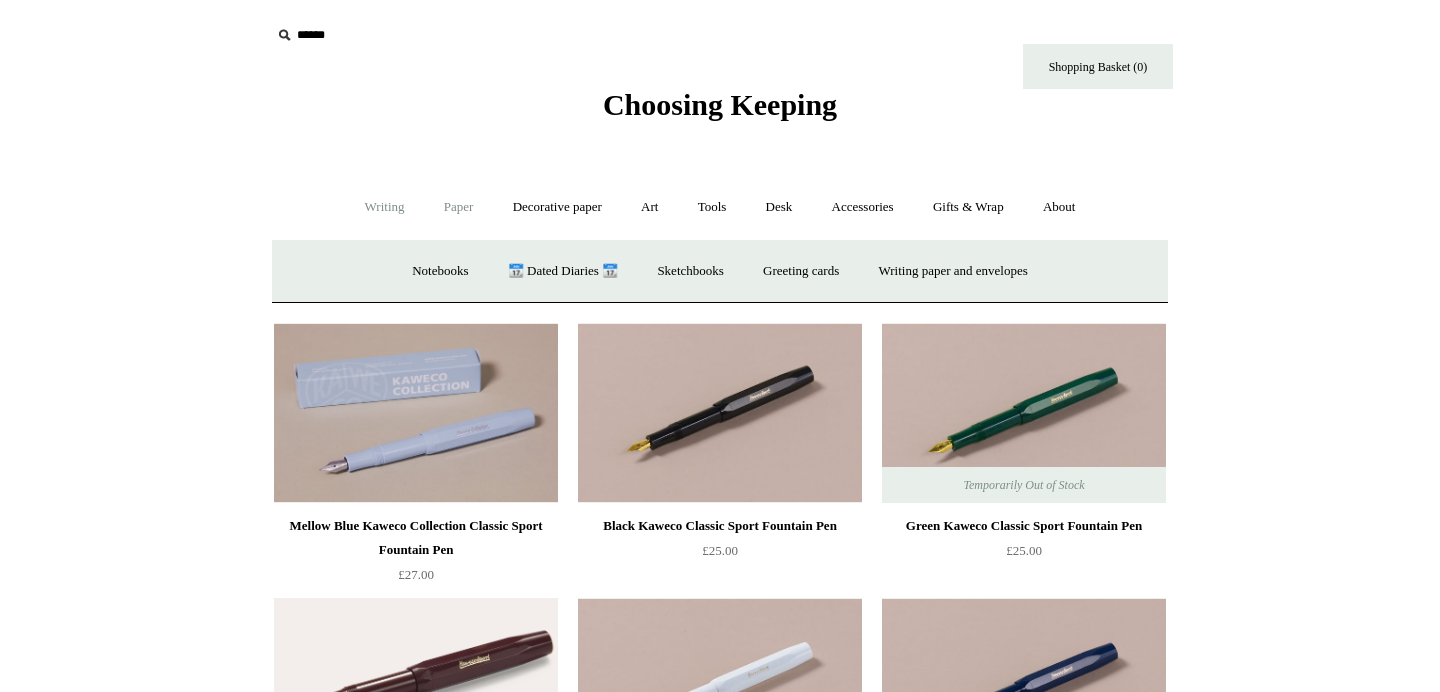 click on "Writing +" at bounding box center (385, 207) 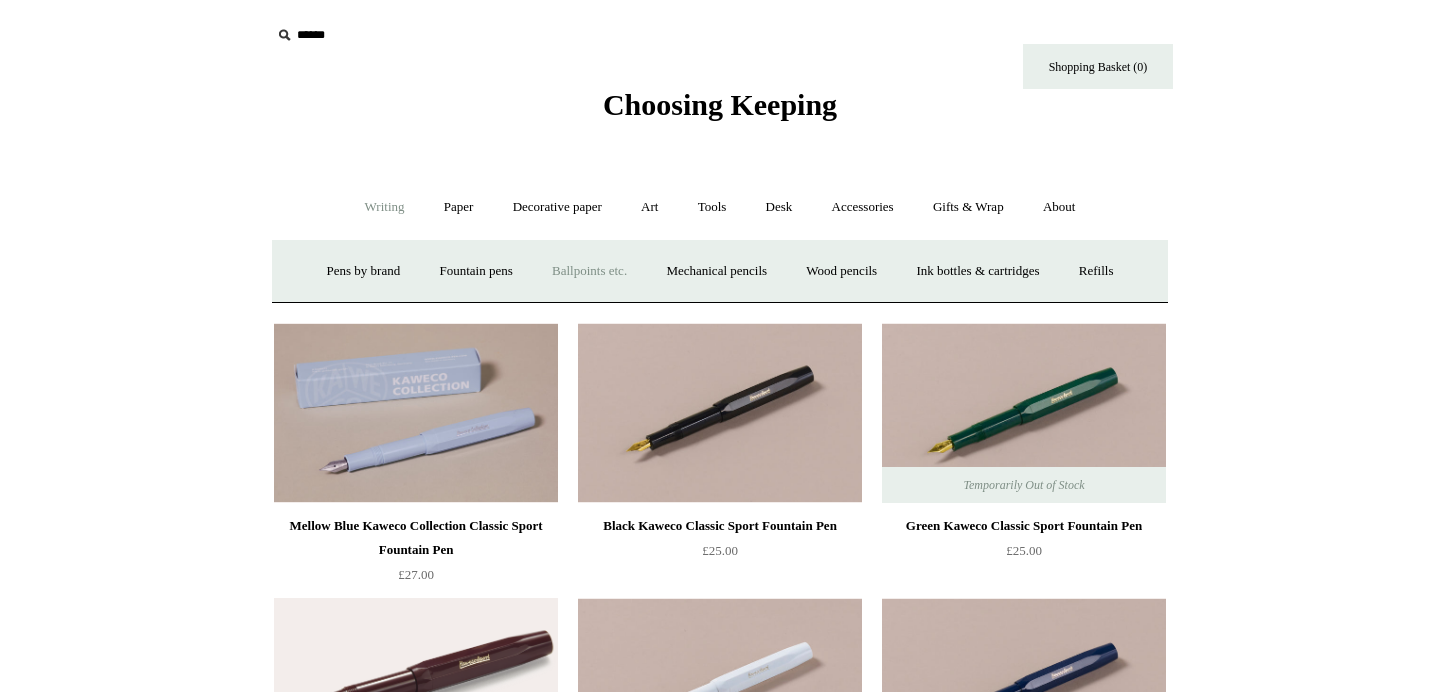 click on "Ballpoints etc. +" at bounding box center (589, 271) 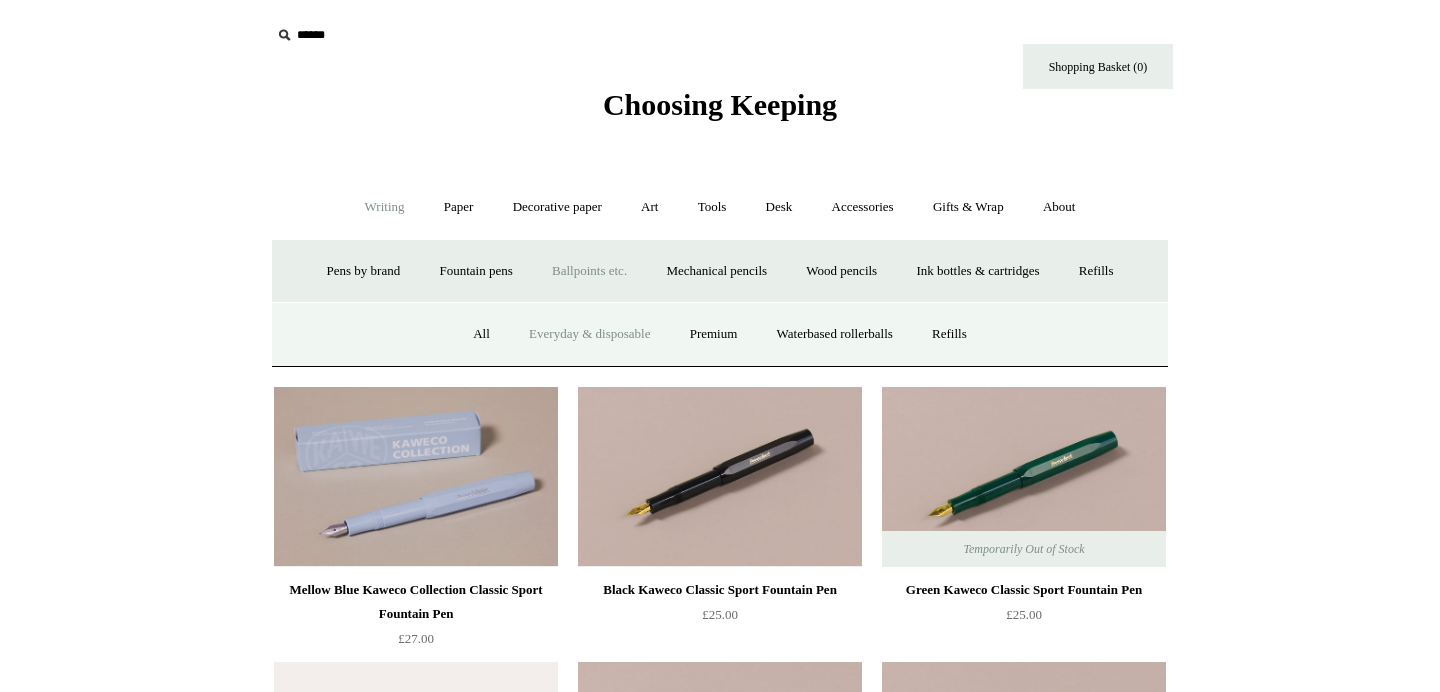 click on "Everyday & disposable" at bounding box center (589, 334) 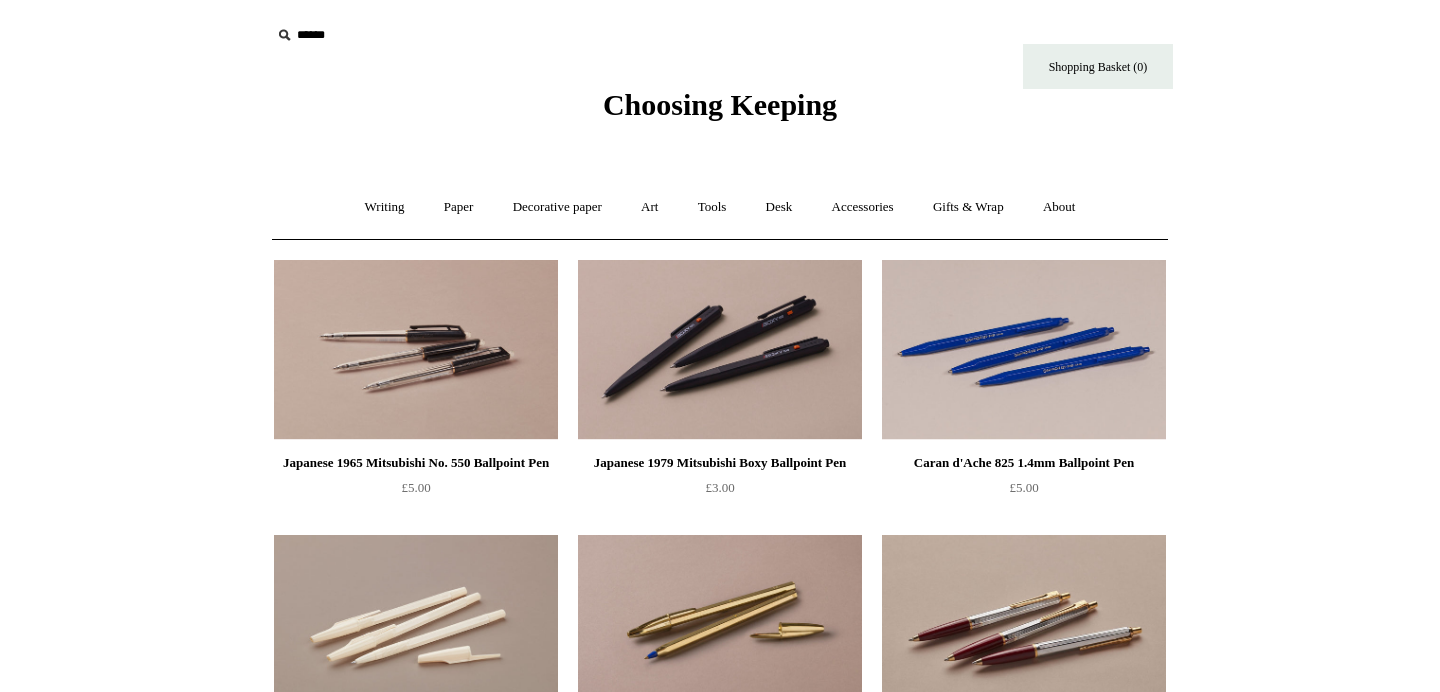 scroll, scrollTop: 0, scrollLeft: 0, axis: both 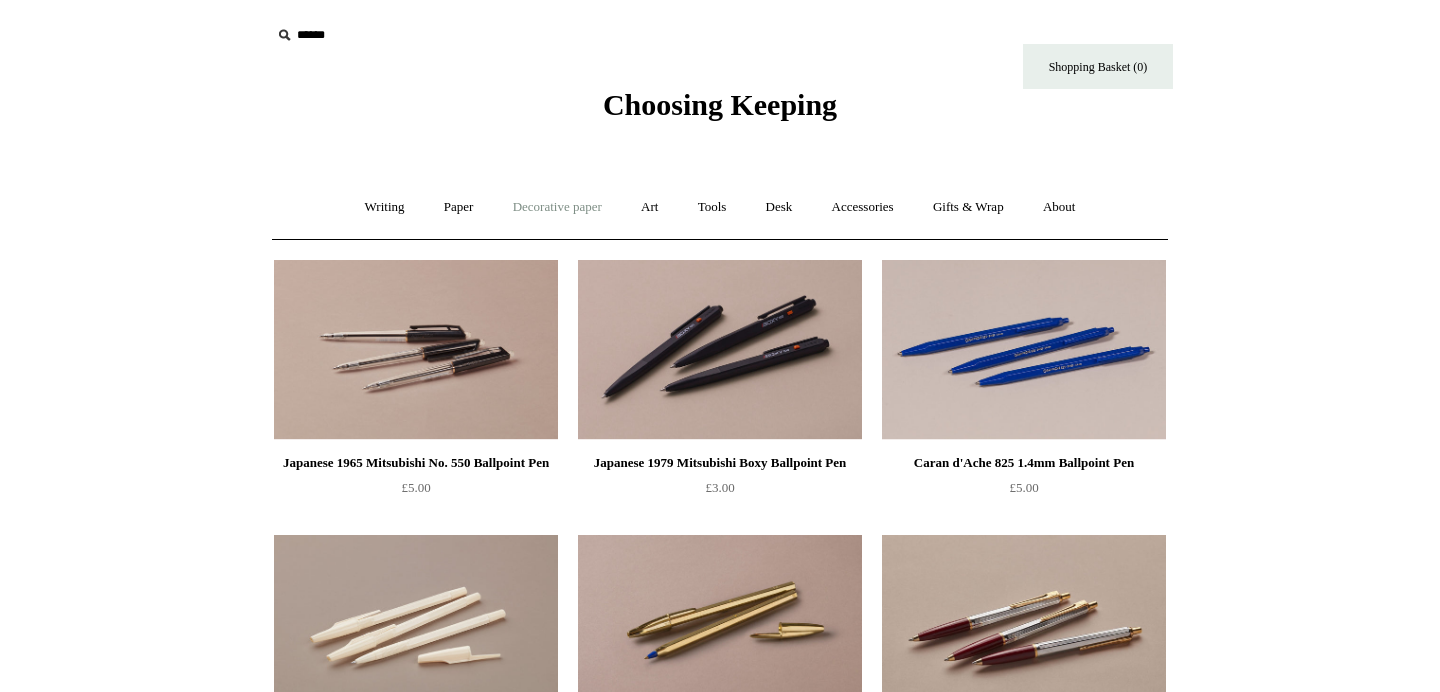 click on "Decorative paper +" at bounding box center [557, 207] 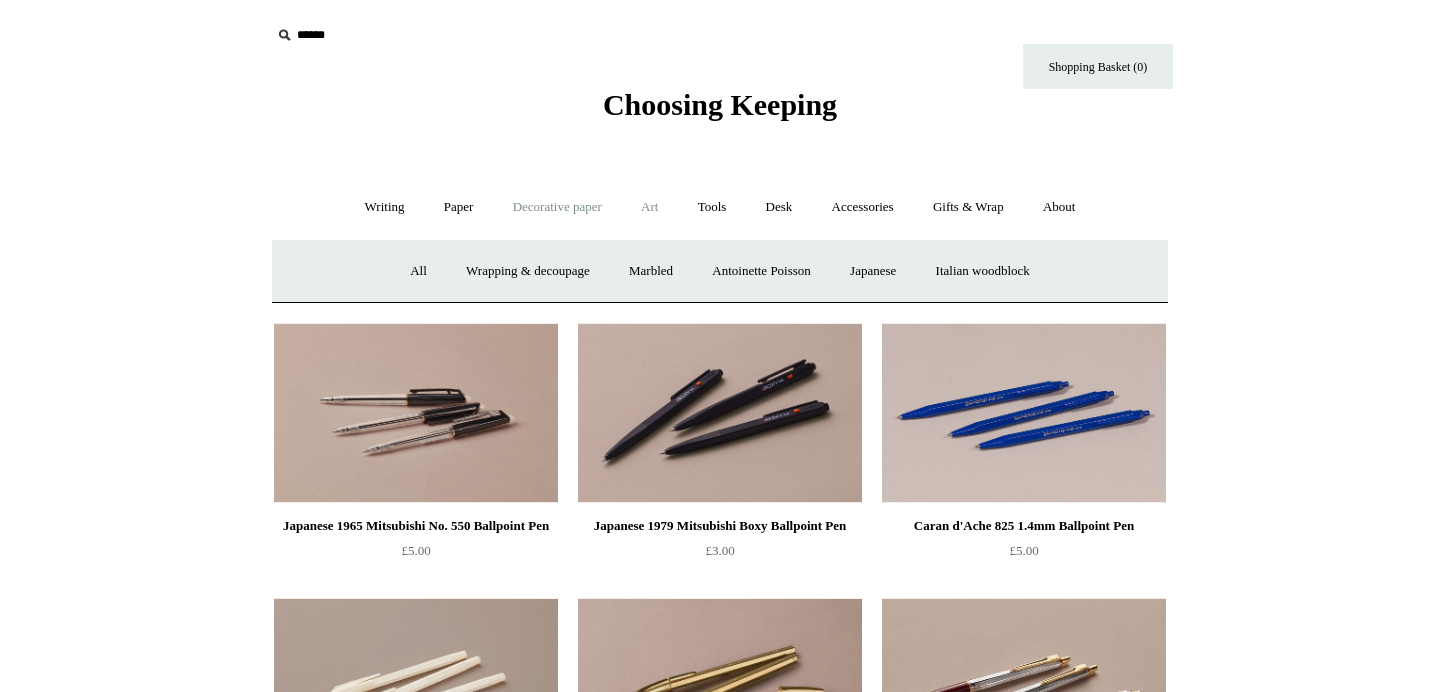 click on "Art +" at bounding box center (649, 207) 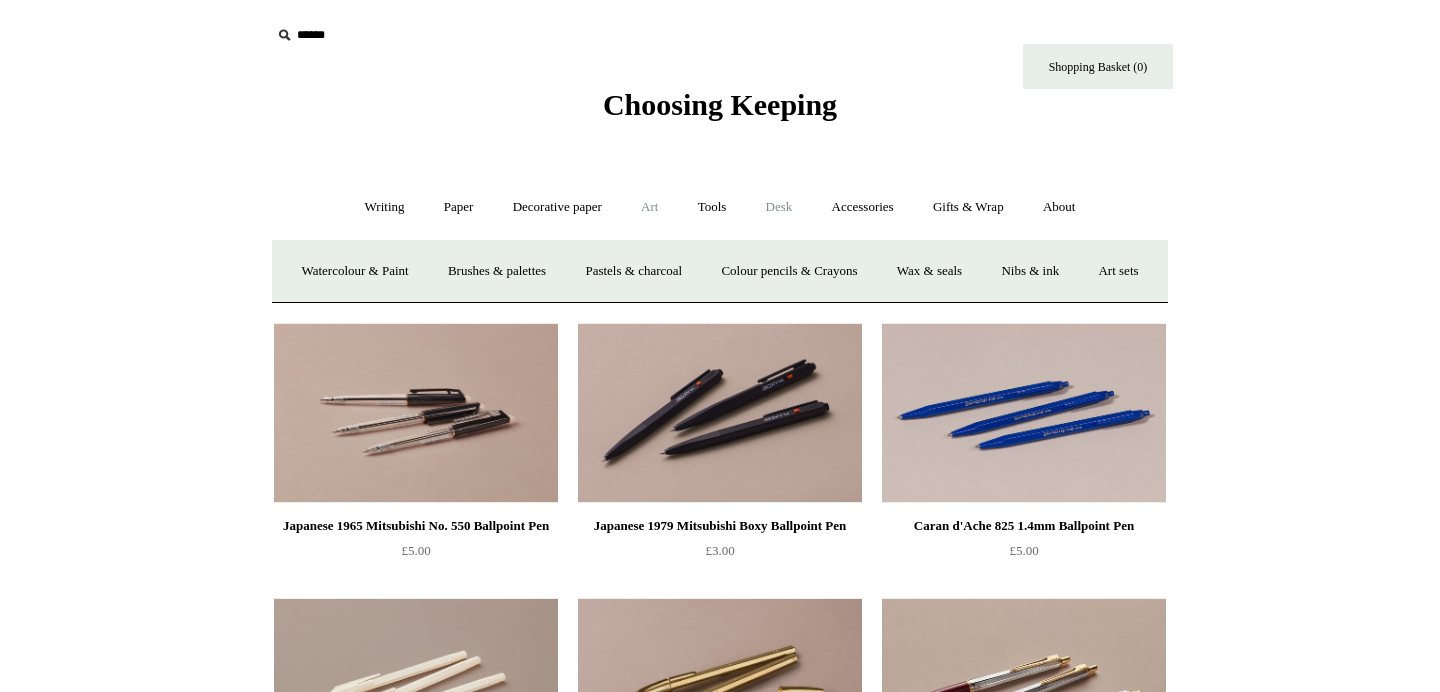 click on "Desk +" at bounding box center [779, 207] 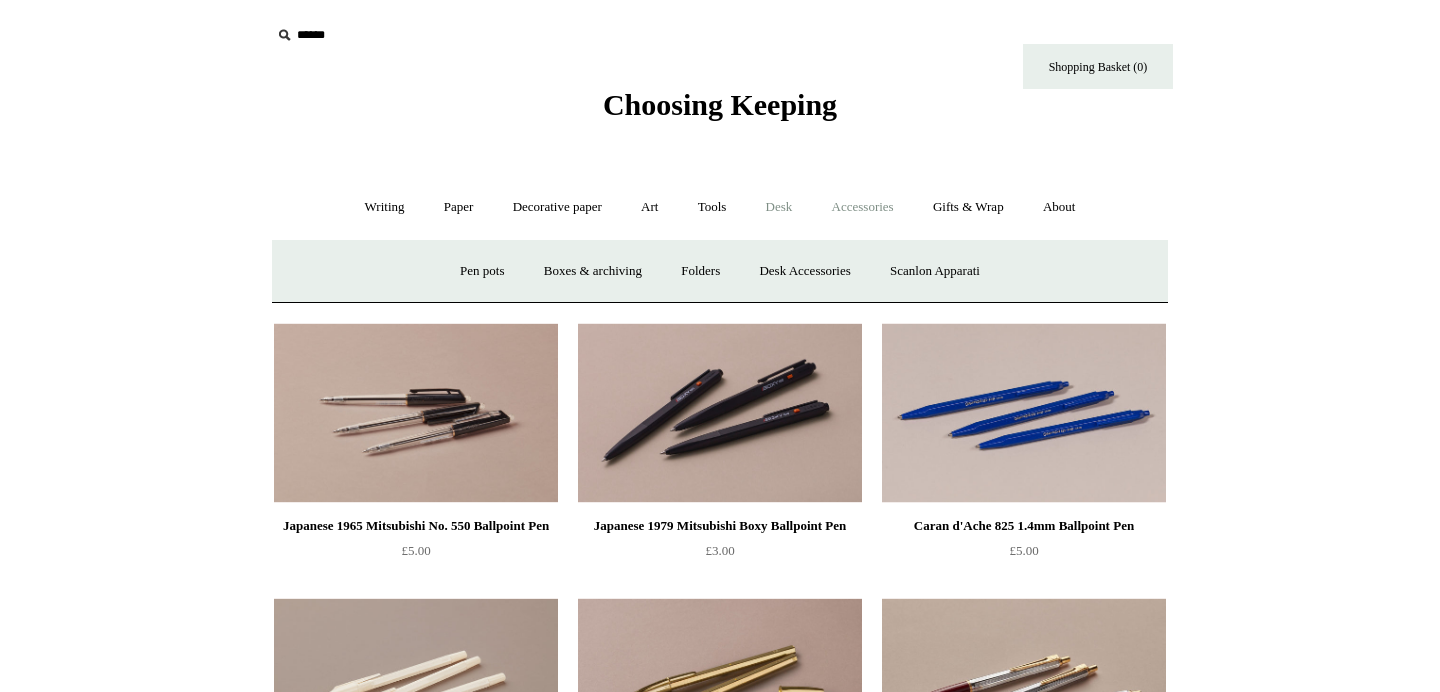 click on "Accessories +" at bounding box center [863, 207] 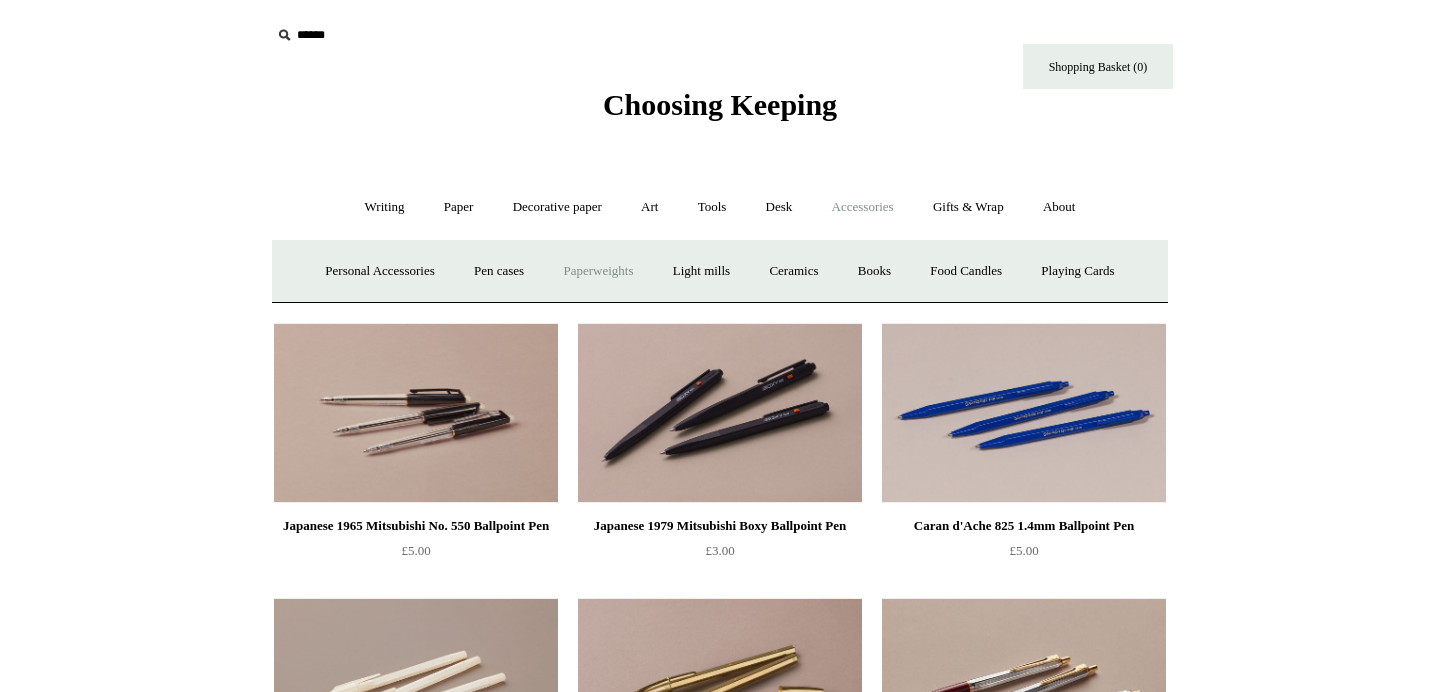 click on "Paperweights +" at bounding box center (598, 271) 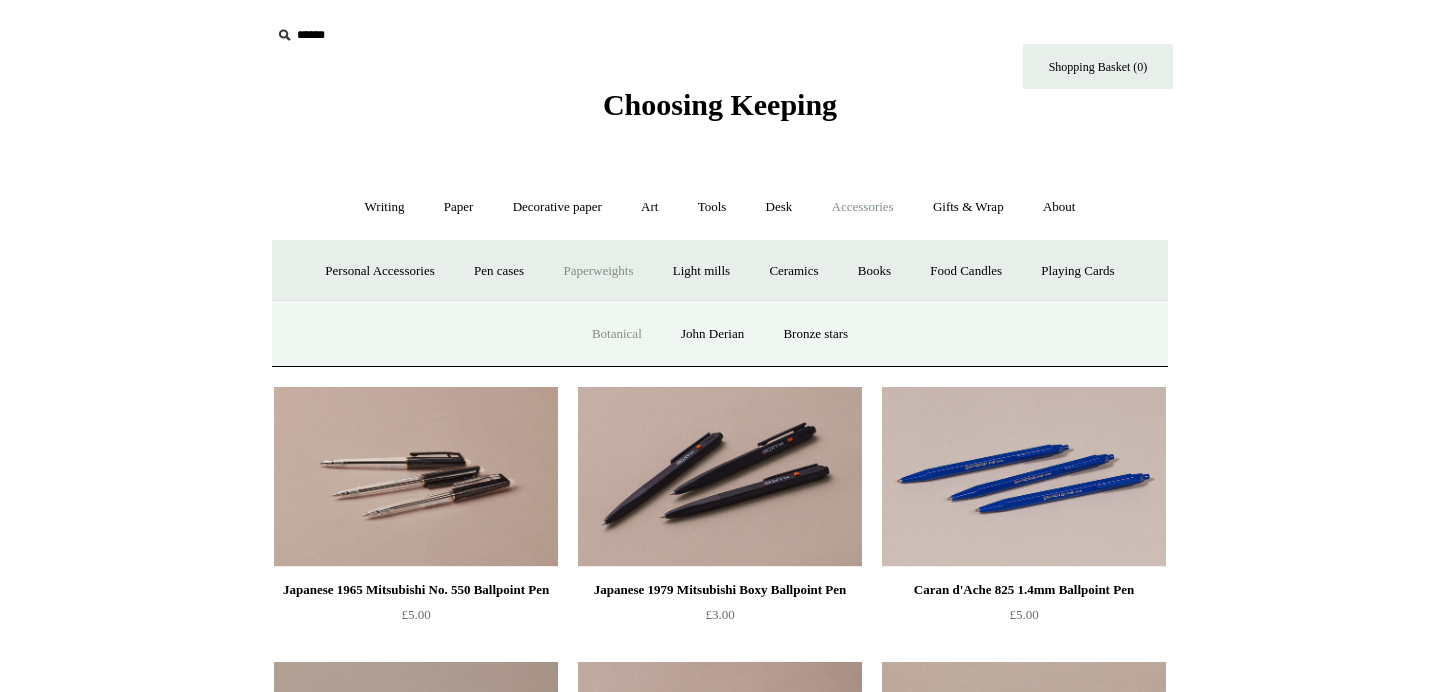 click on "Botanical" at bounding box center (617, 334) 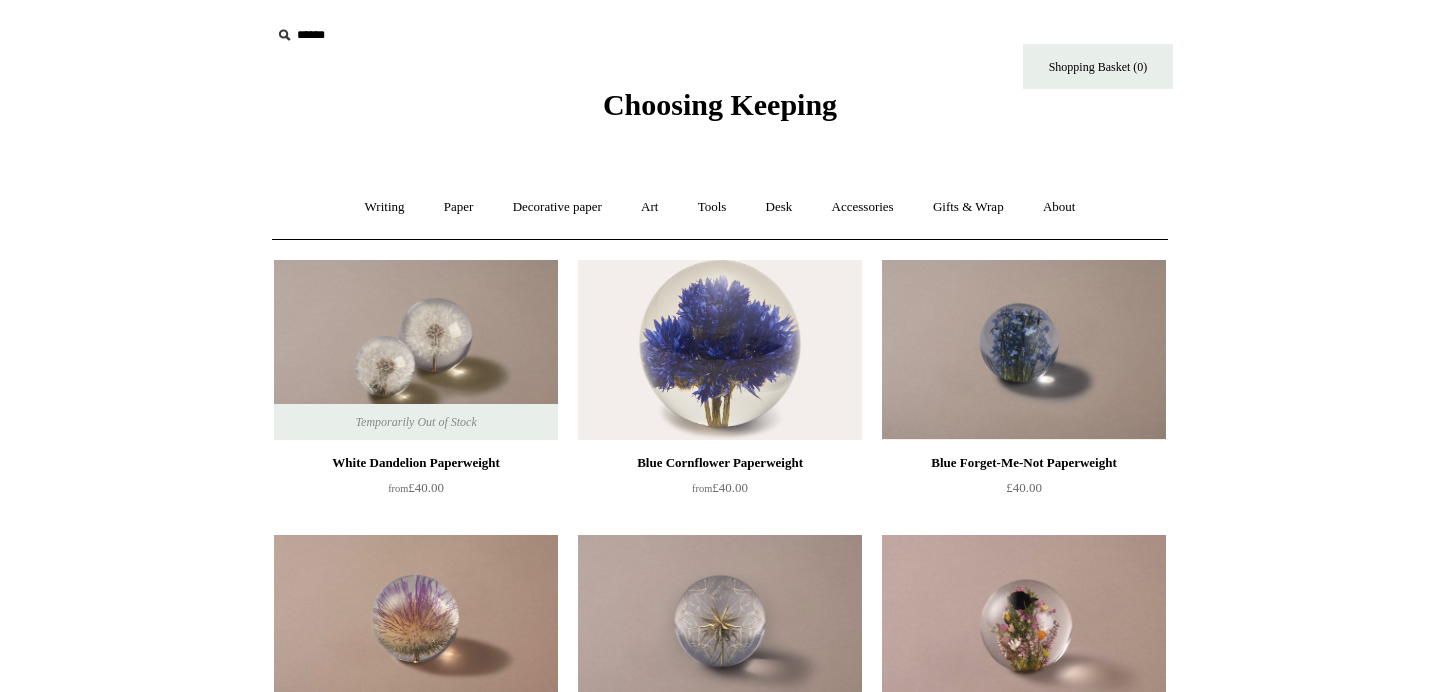 scroll, scrollTop: 0, scrollLeft: 0, axis: both 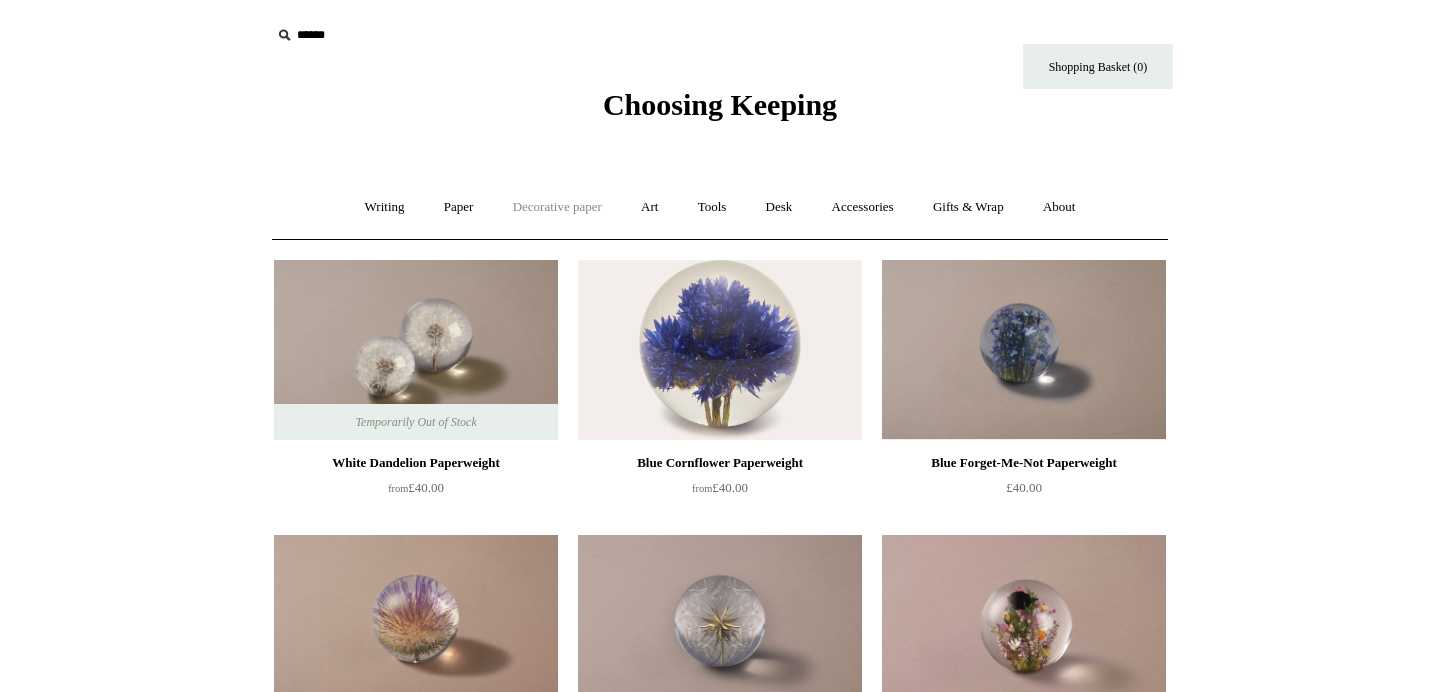 click on "Decorative paper +" at bounding box center [557, 207] 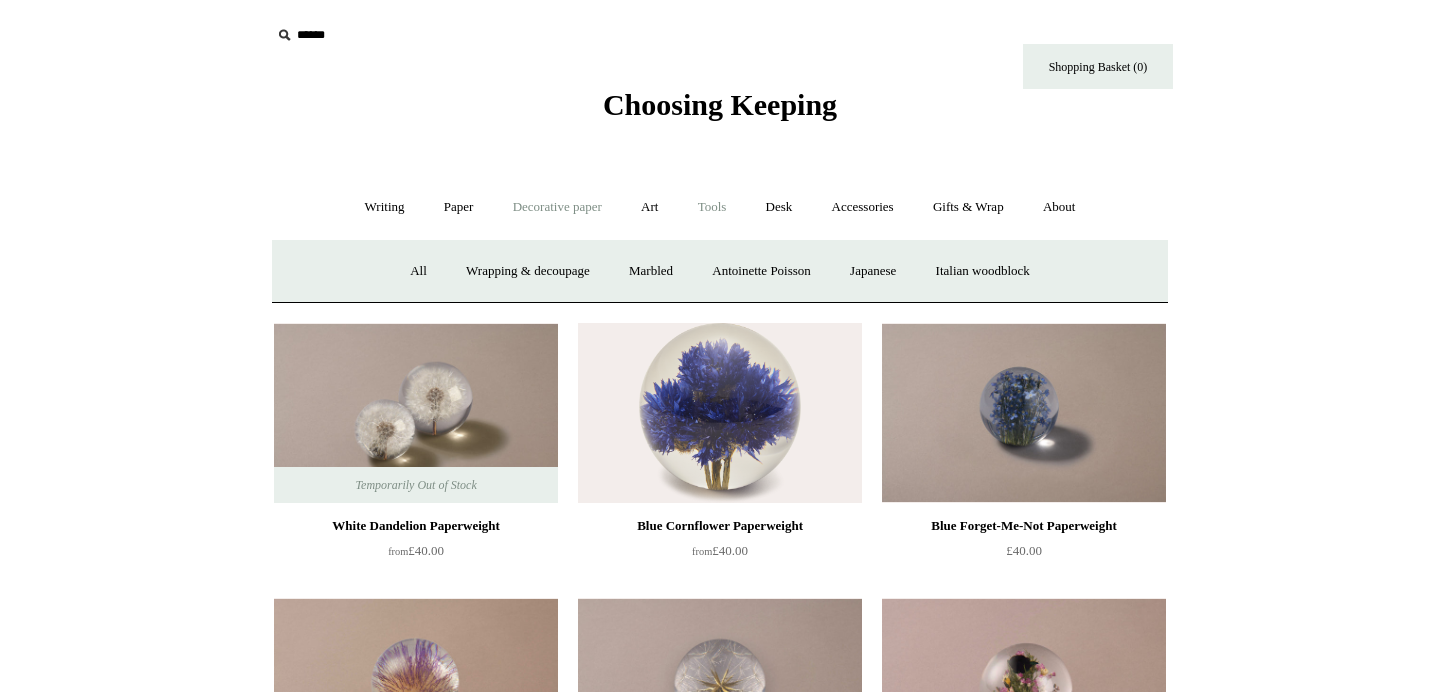 click on "Tools +" at bounding box center [712, 207] 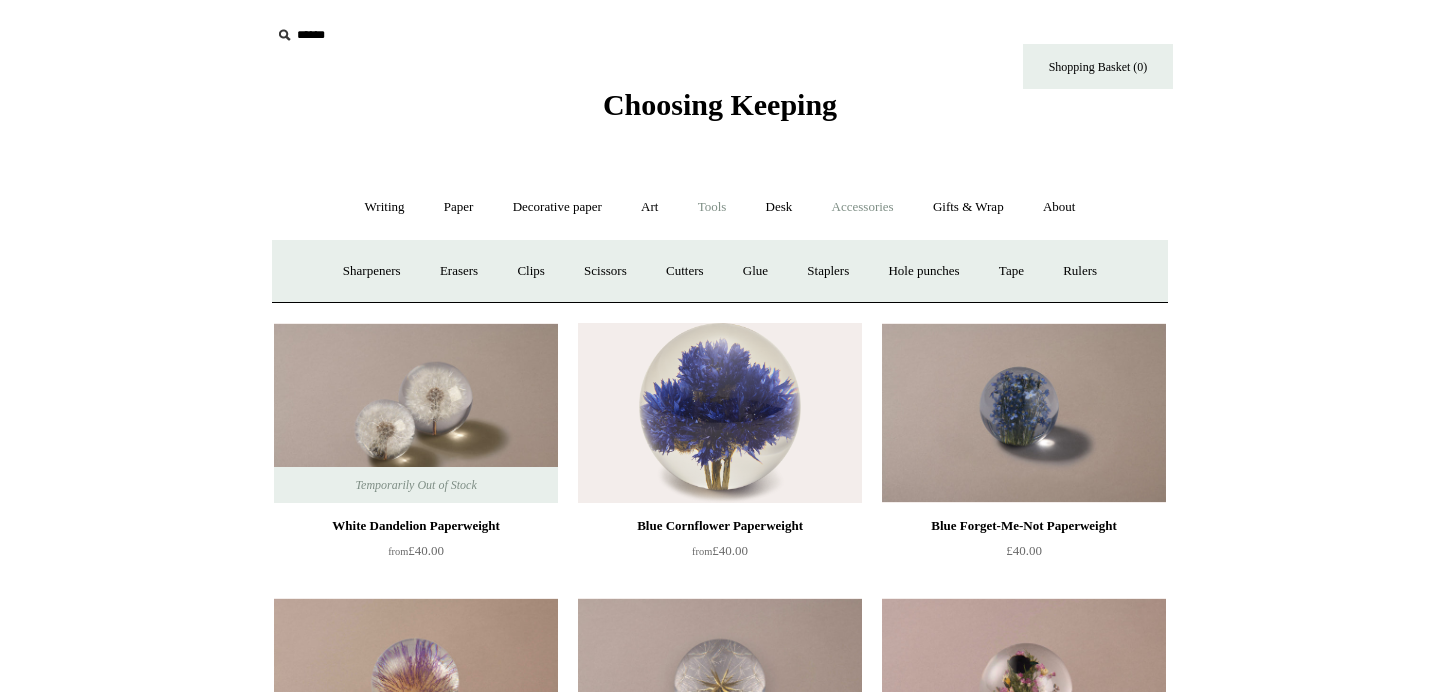 click on "Accessories +" at bounding box center [863, 207] 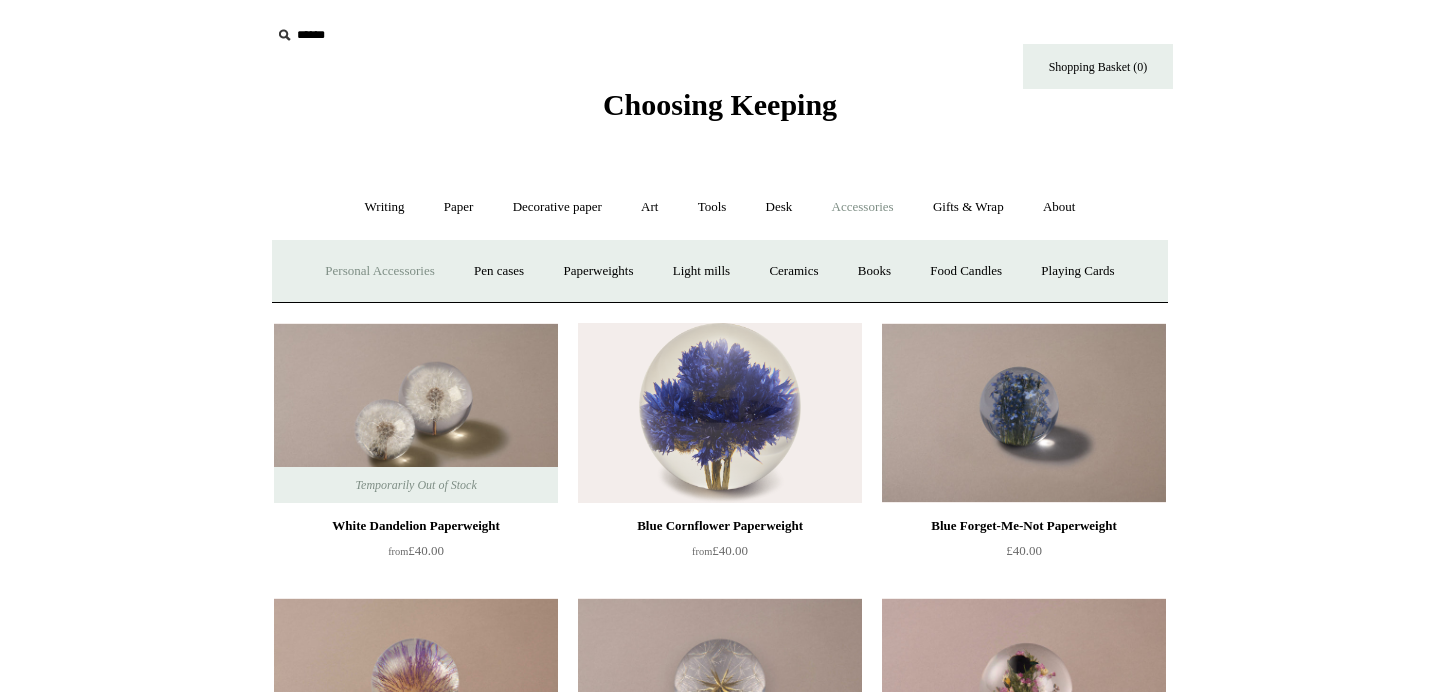 click on "Personal Accessories +" at bounding box center (379, 271) 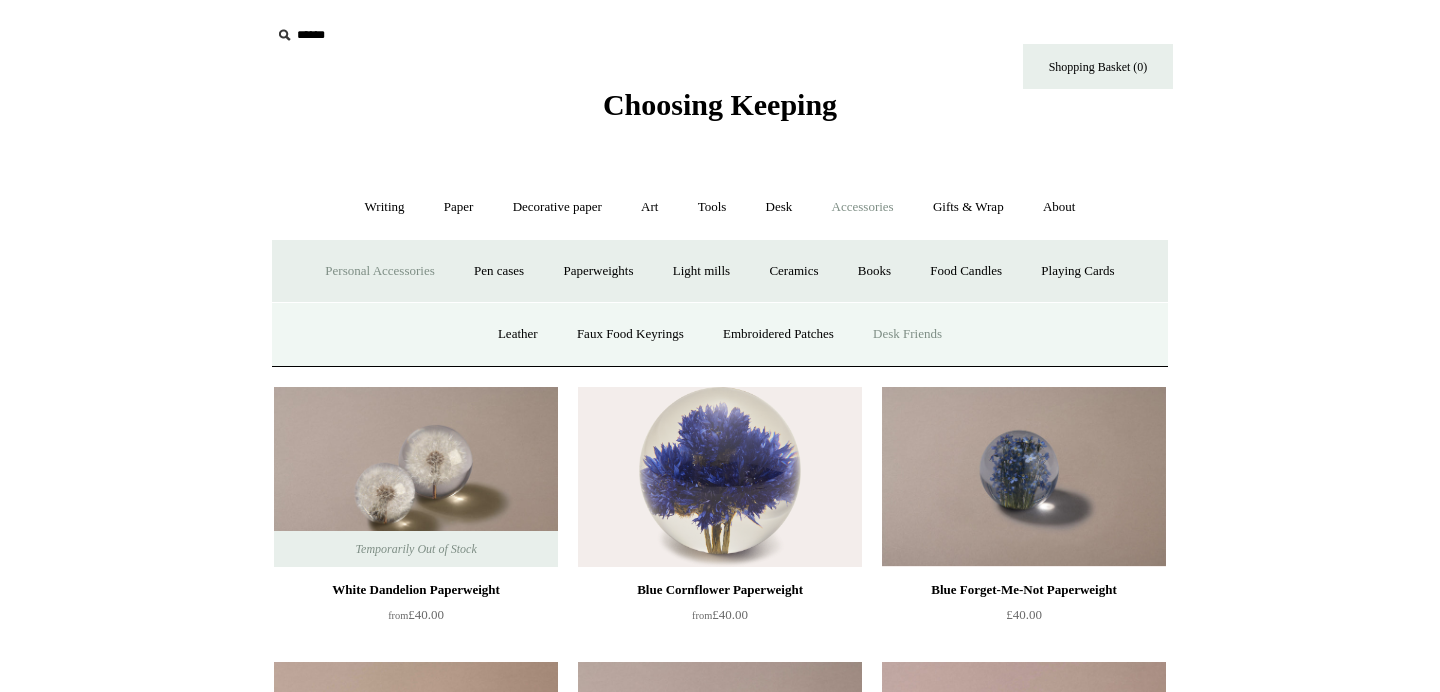 click on "Desk Friends" at bounding box center [907, 334] 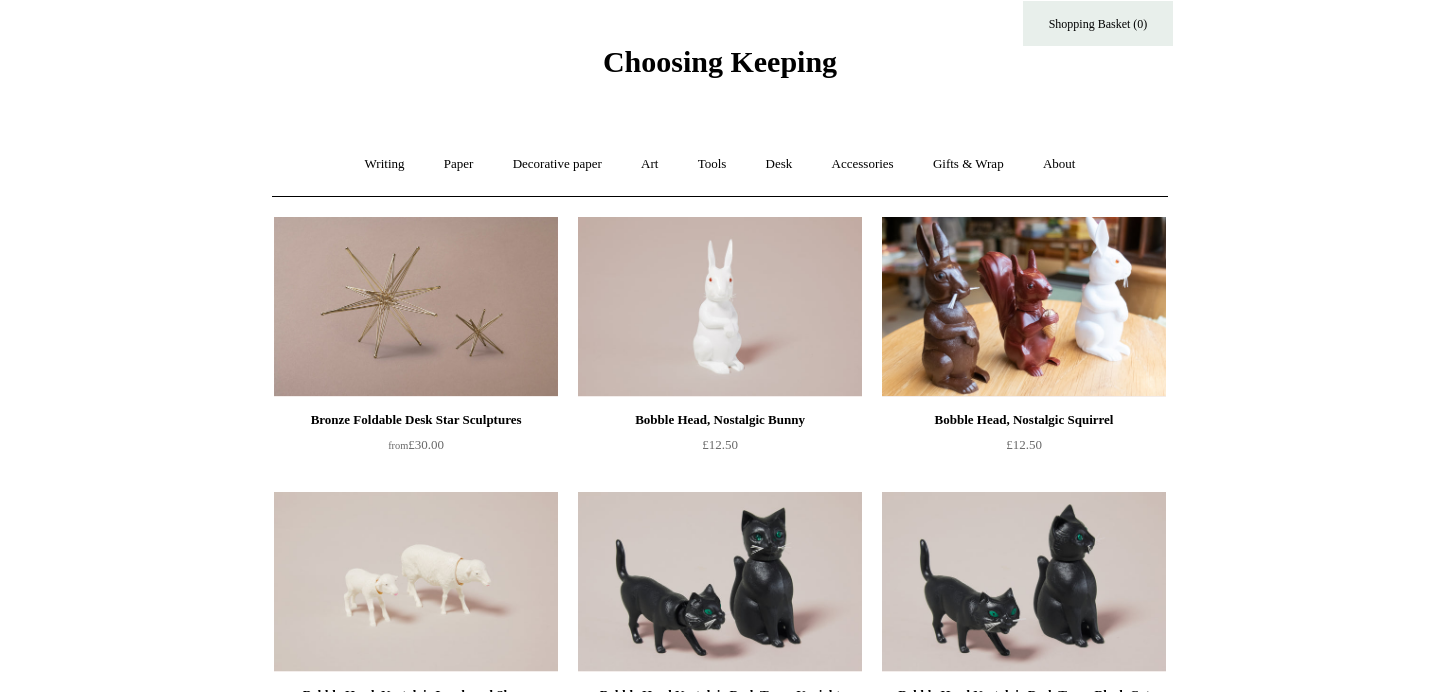 scroll, scrollTop: 38, scrollLeft: 0, axis: vertical 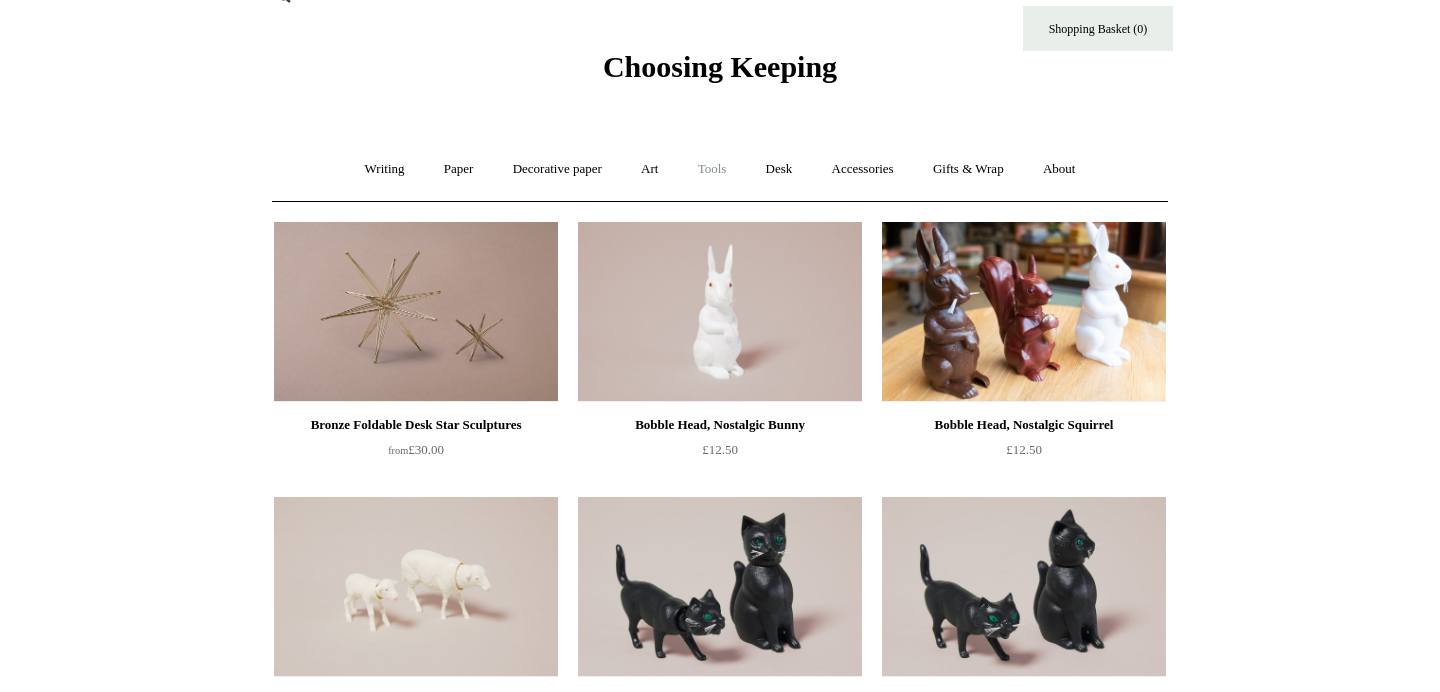 click on "Tools +" at bounding box center (712, 169) 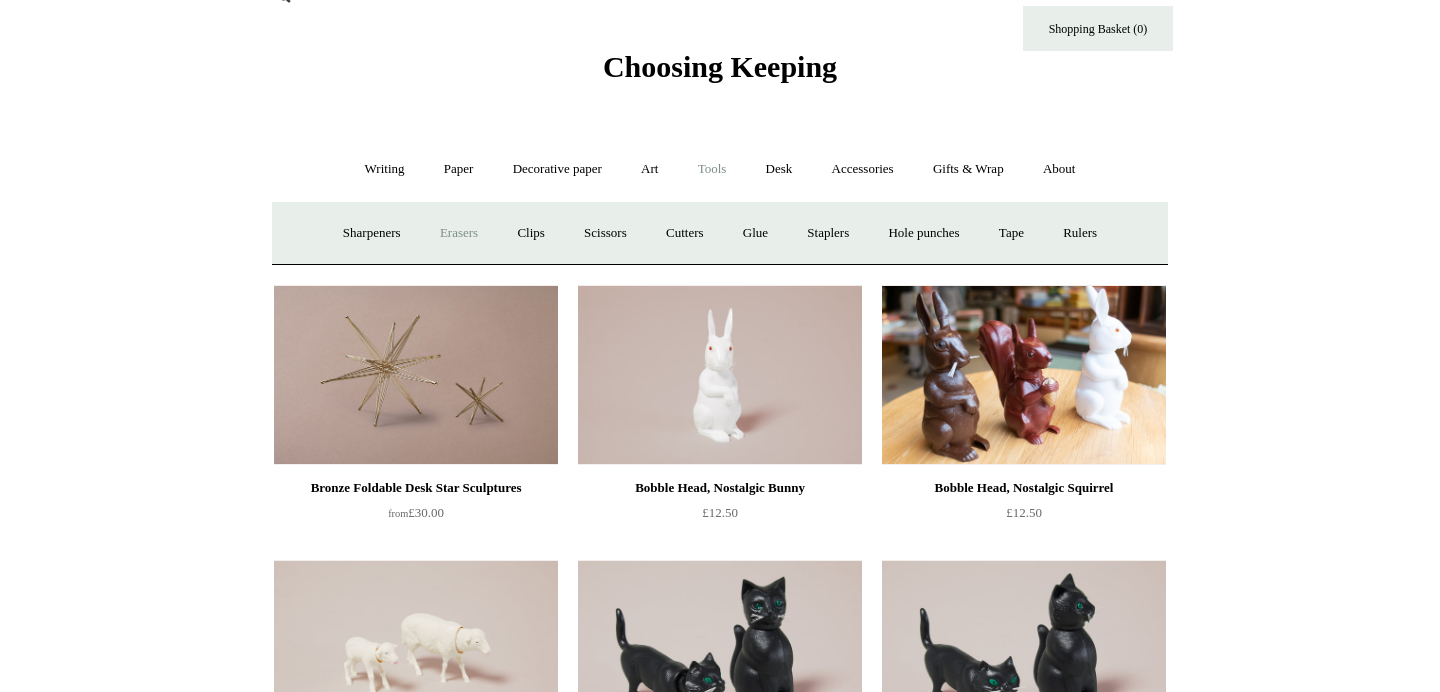 click on "Erasers" at bounding box center (459, 233) 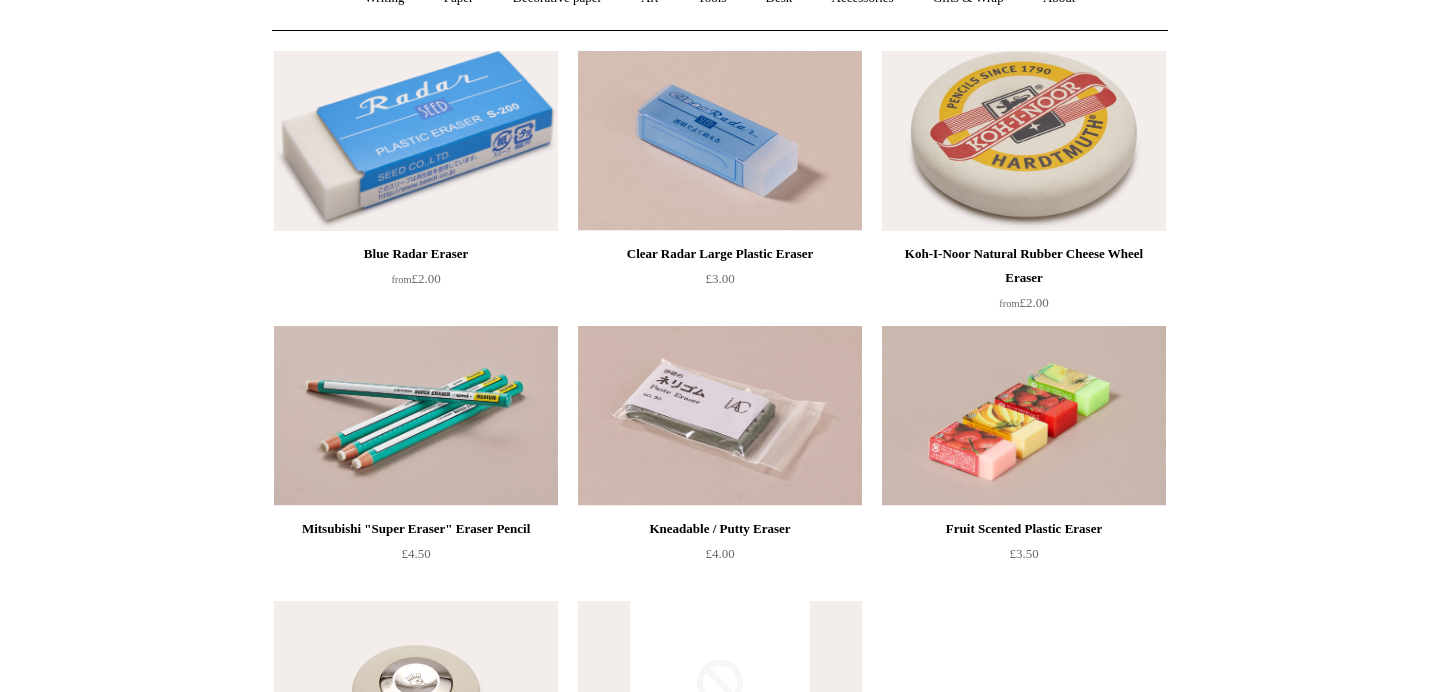 scroll, scrollTop: 0, scrollLeft: 0, axis: both 